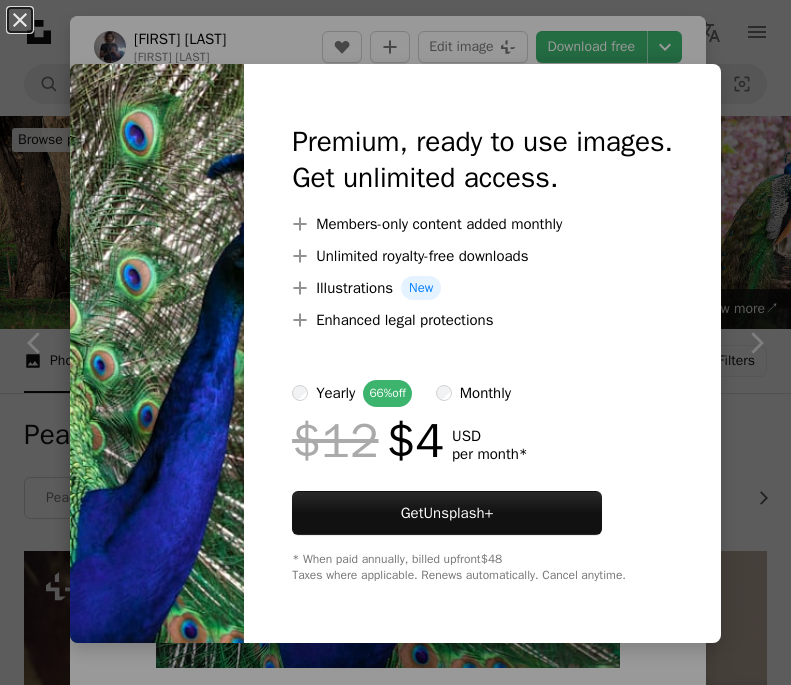scroll, scrollTop: 1200, scrollLeft: 0, axis: vertical 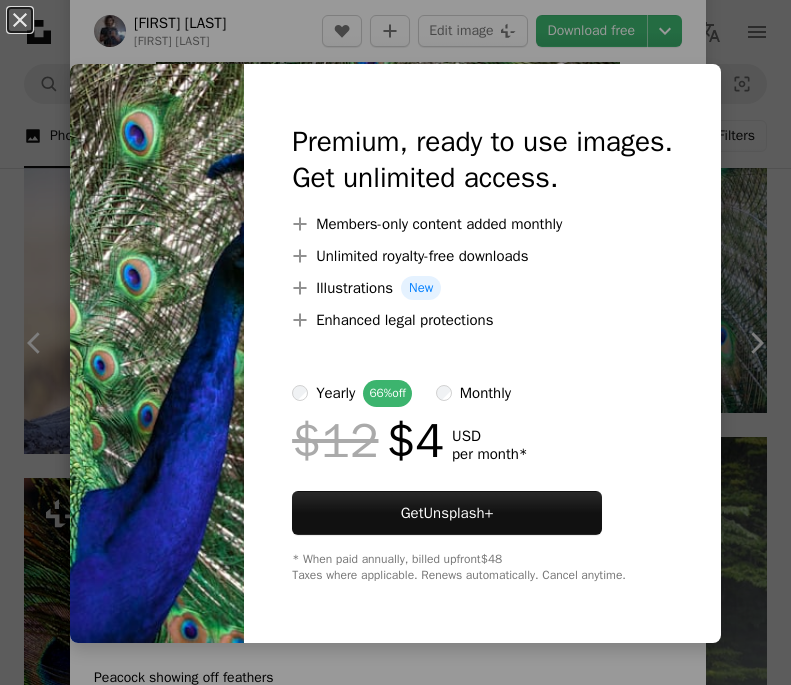 click on "An X shape Premium, ready to use images. Get unlimited access. A plus sign Members-only content added monthly A plus sign Unlimited royalty-free downloads A plus sign Illustrations  New A plus sign Enhanced legal protections yearly 66%  off monthly $12   $4 USD per month * Get  Unsplash+ * When paid annually, billed upfront  $48 Taxes where applicable. Renews automatically. Cancel anytime." at bounding box center (395, 342) 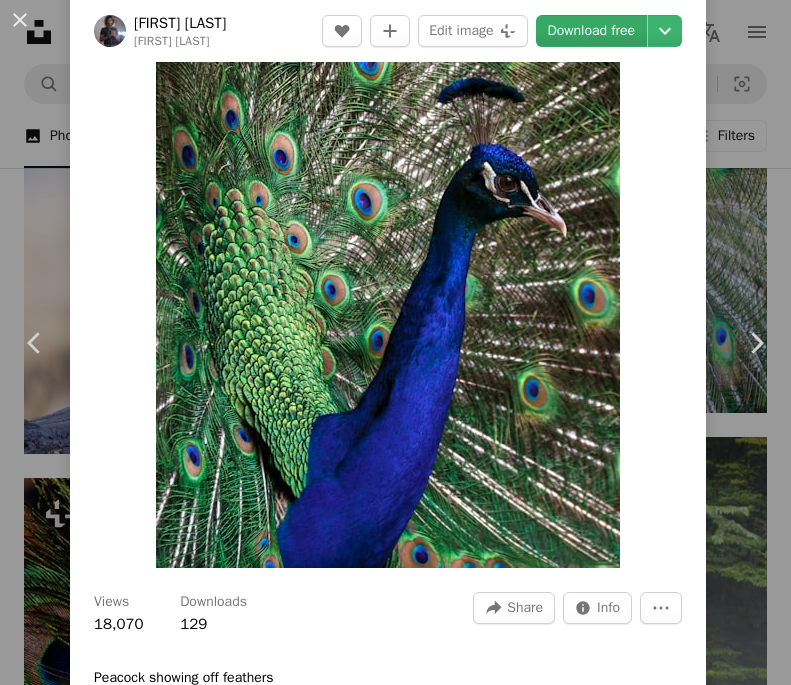 click on "Download free" at bounding box center (592, 31) 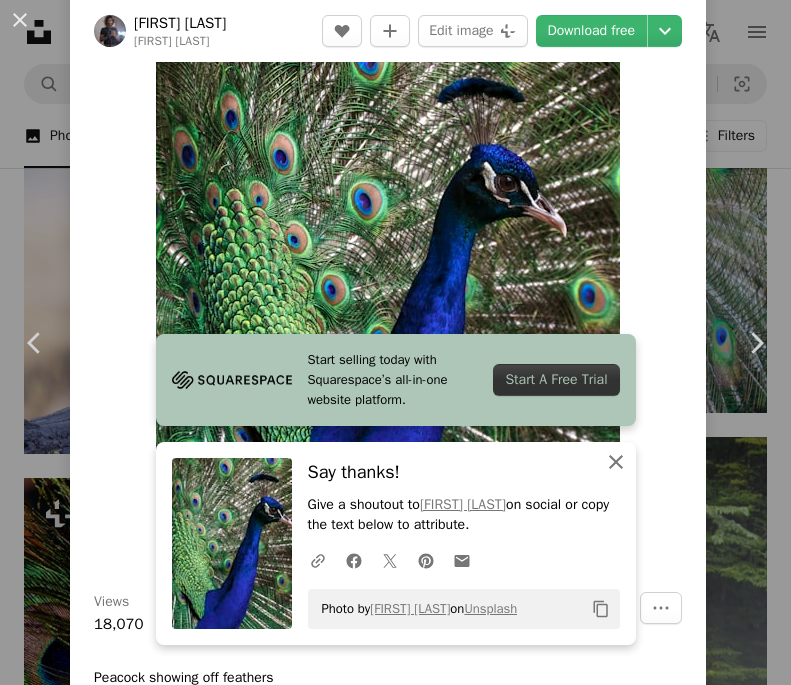 click 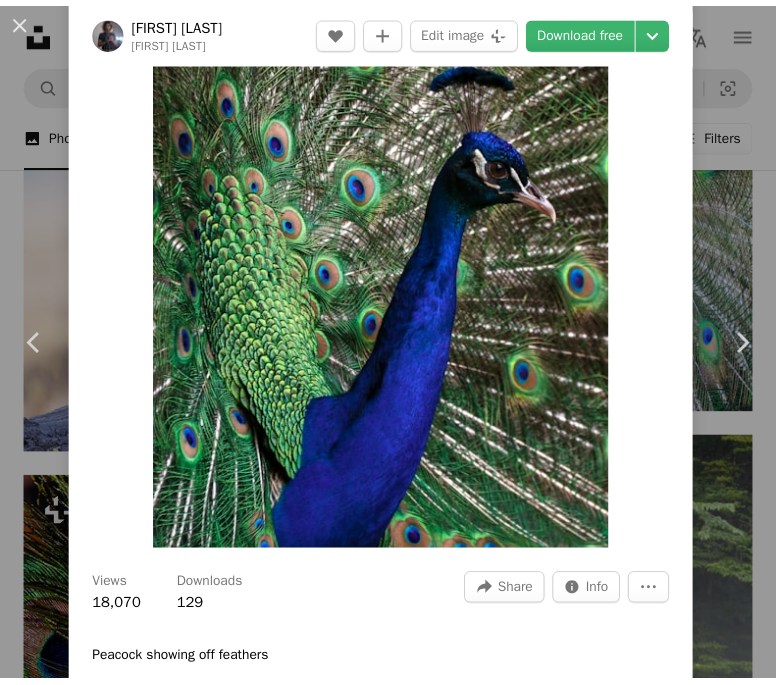 scroll, scrollTop: 100, scrollLeft: 0, axis: vertical 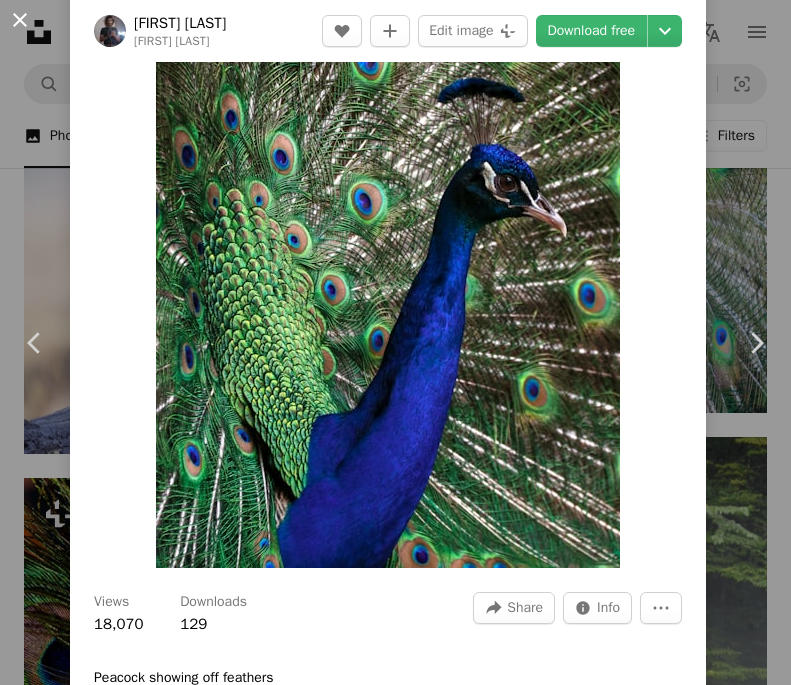 click on "An X shape" at bounding box center [20, 20] 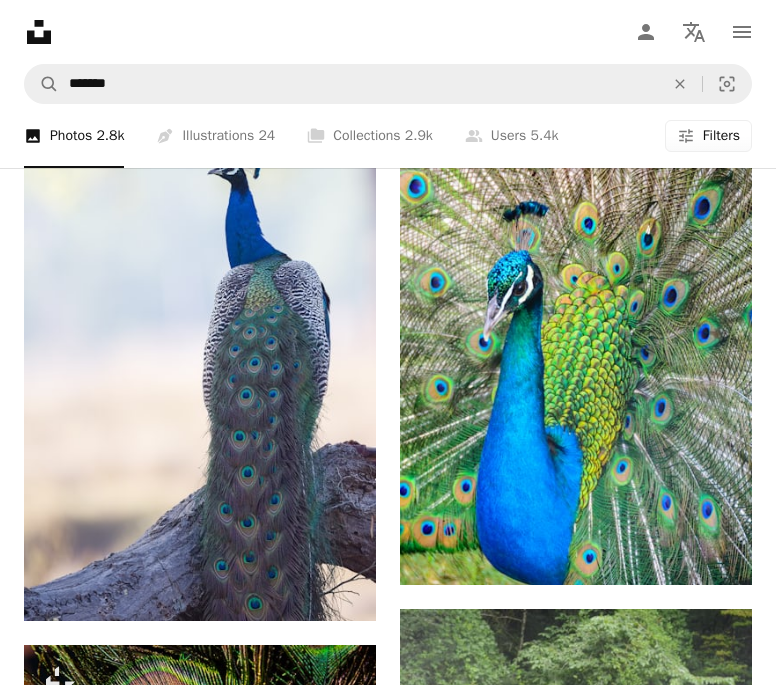 scroll, scrollTop: 1000, scrollLeft: 0, axis: vertical 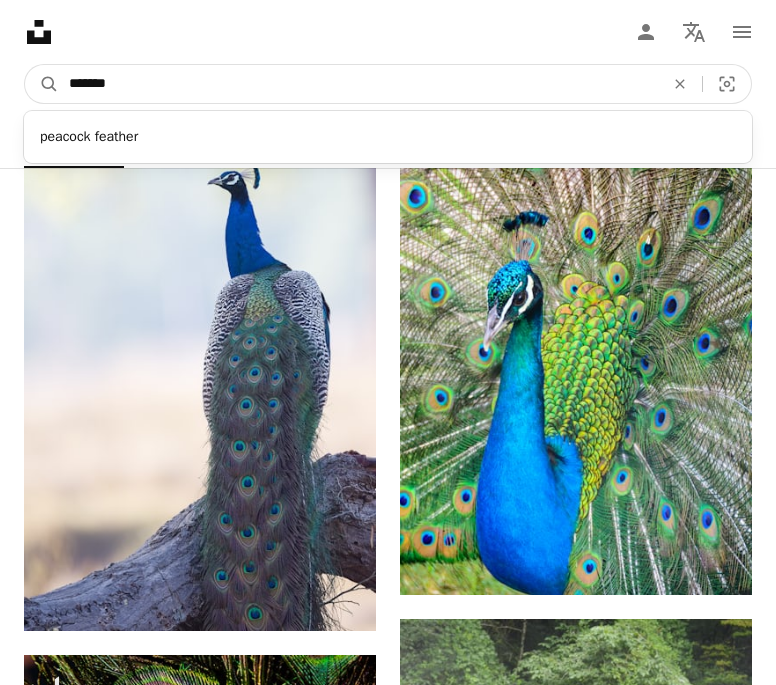 drag, startPoint x: 135, startPoint y: 85, endPoint x: -113, endPoint y: 60, distance: 249.2569 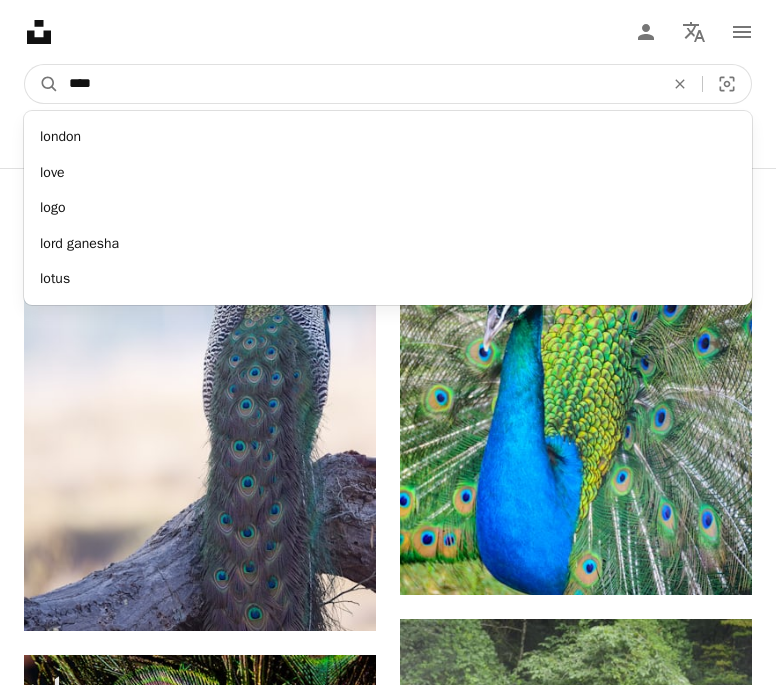 type on "*****" 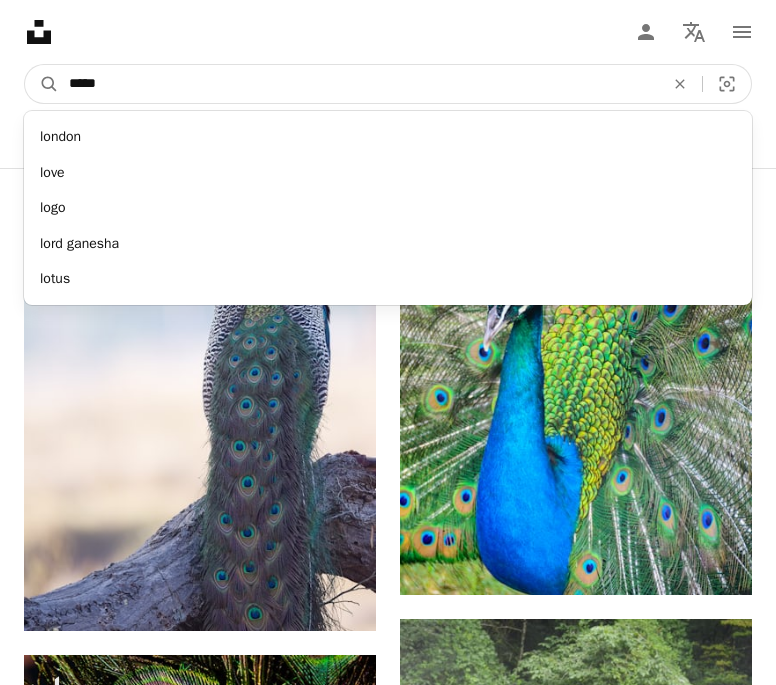 click on "A magnifying glass" at bounding box center [42, 84] 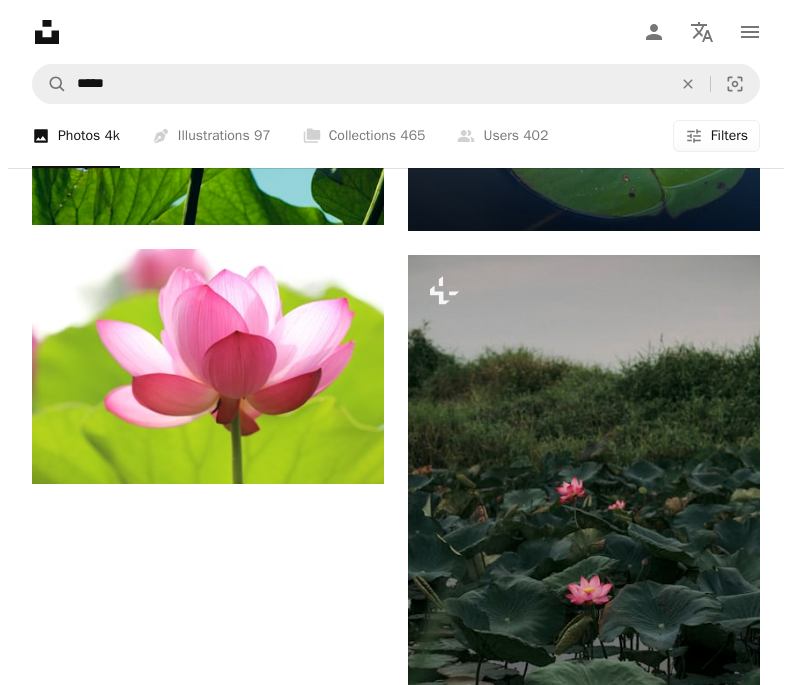 scroll, scrollTop: 4400, scrollLeft: 0, axis: vertical 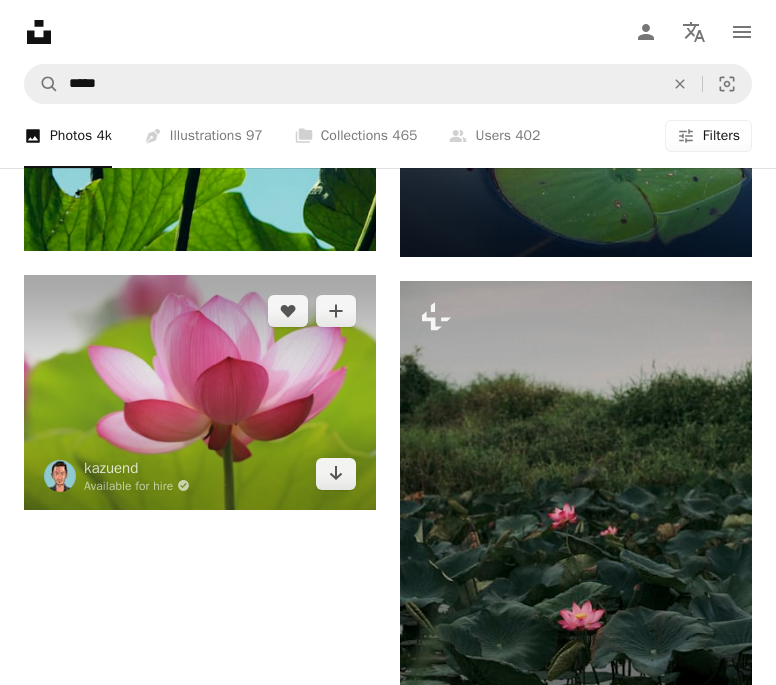 click at bounding box center (200, 392) 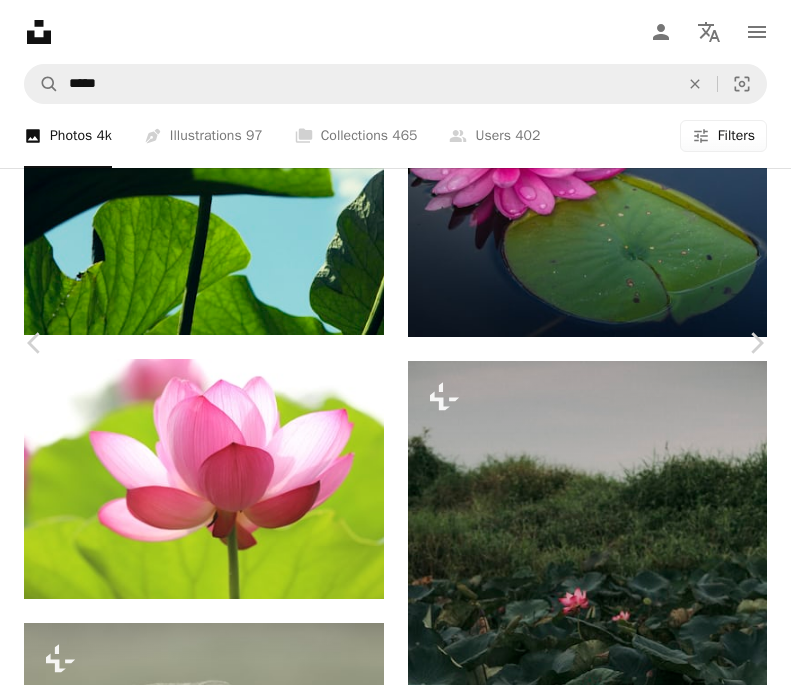 click at bounding box center (388, 5800) 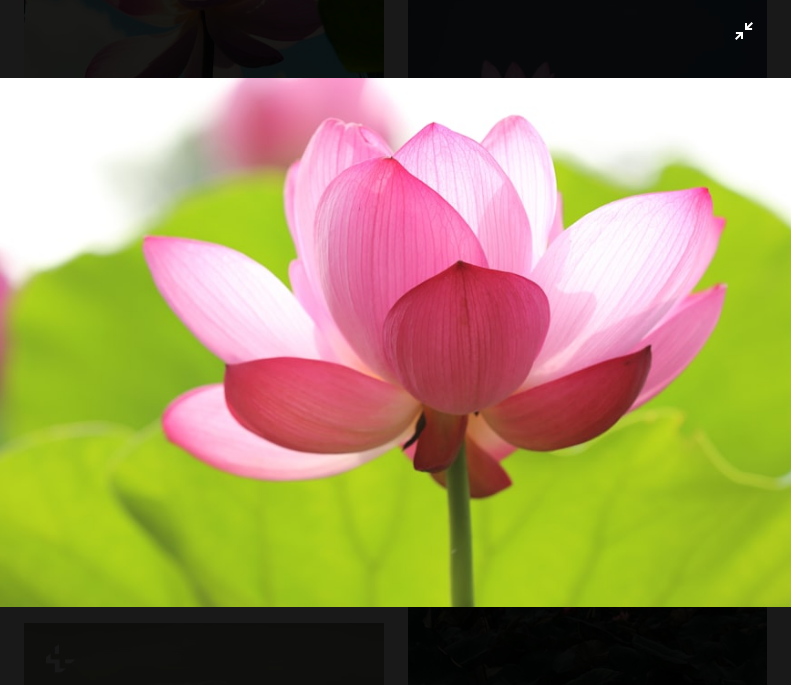 click at bounding box center [395, 342] 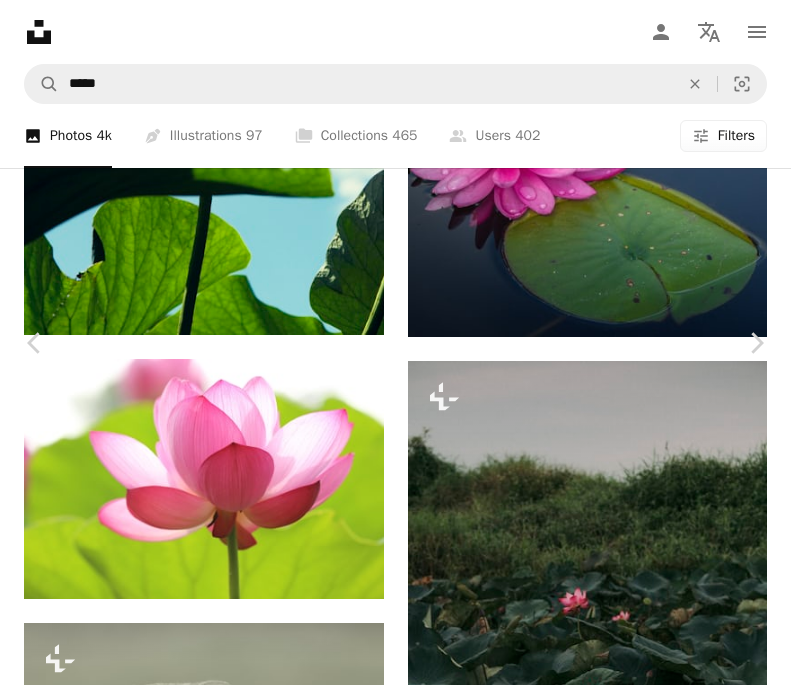 click at bounding box center [388, 5800] 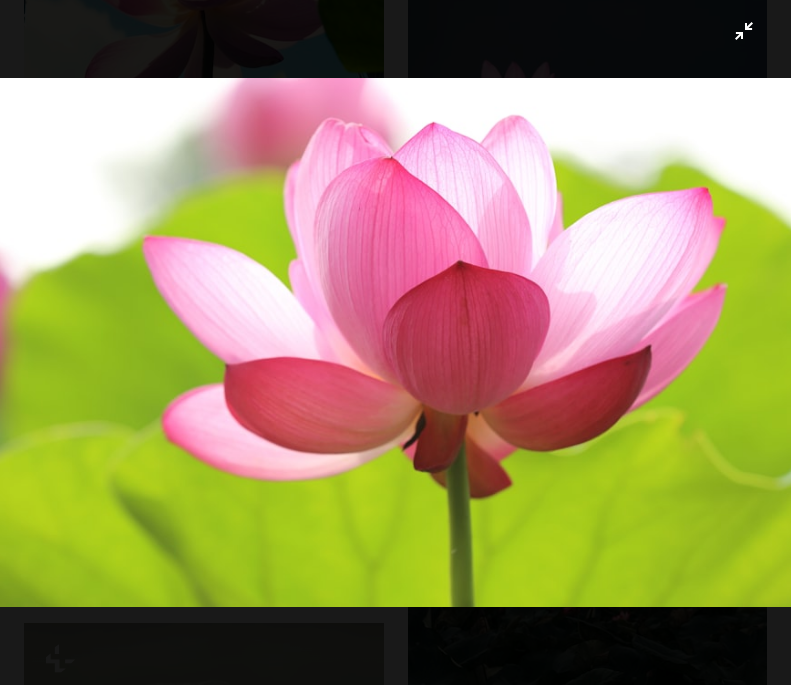 click at bounding box center (395, 342) 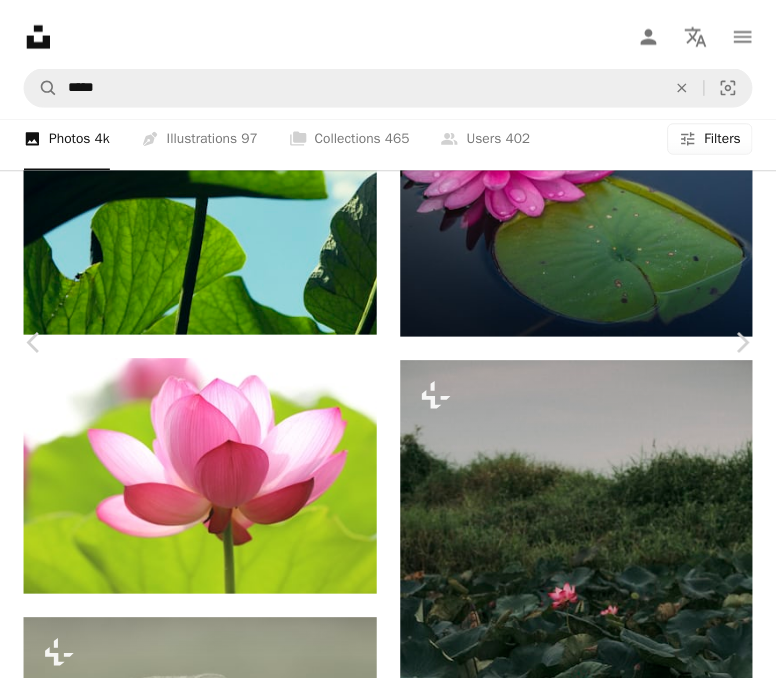 scroll, scrollTop: 0, scrollLeft: 0, axis: both 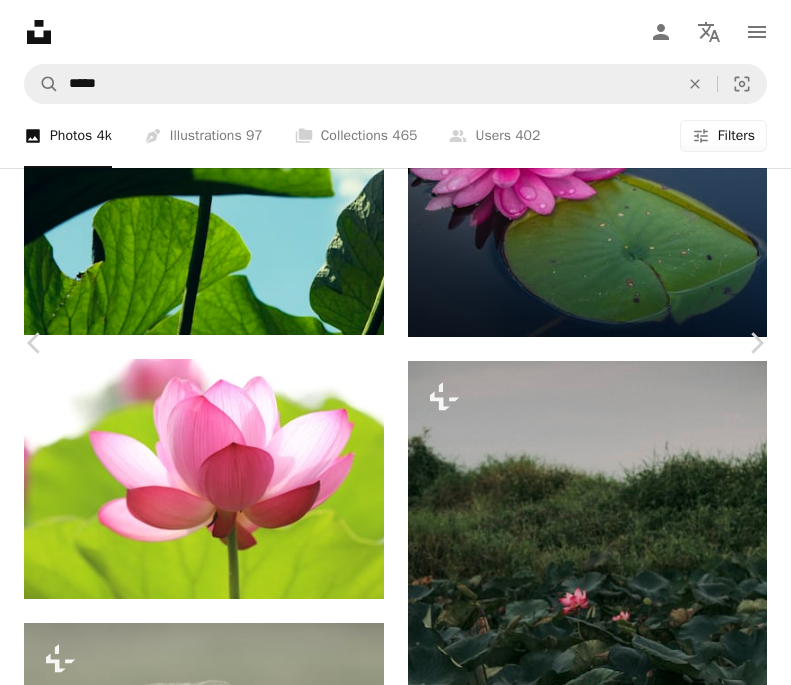 click on "An X shape Chevron left Chevron right [NAME] Available for hire A checkmark inside of a circle A heart A plus sign Edit image   Plus sign for Unsplash+ Download free Chevron down Zoom in Views 20,908,871 Downloads 242,992 Featured in Photos A forward-right arrow Share Info icon Info More Actions Translucent pink petals Calendar outlined Published on  July 14, 2015 Camera Canon, EOS 5D Mark III Safety Free to use under the  Unsplash License wallpaper flower green pink leaf floral flower background pink flower floral background water lily bloom flower bloom blooming flower wallpapers background spring plant painting website inspiration Public domain images Browse premium related images on iStock  |  Save 20% with code UNSPLASH20 View more on iStock  ↗ Related images A heart A plus sign [NAME] Arrow pointing down A heart A plus sign [NAME] Arrow pointing down A heart A plus sign [NAME] Available for hire A checkmark inside of a circle Arrow pointing down A heart A plus sign A heart For" at bounding box center [395, 5858] 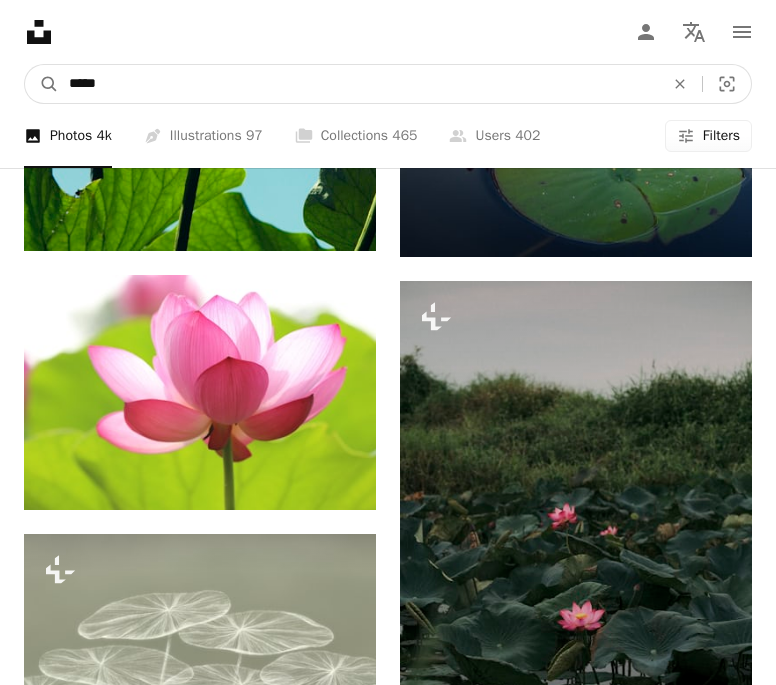 click on "*****" at bounding box center (358, 84) 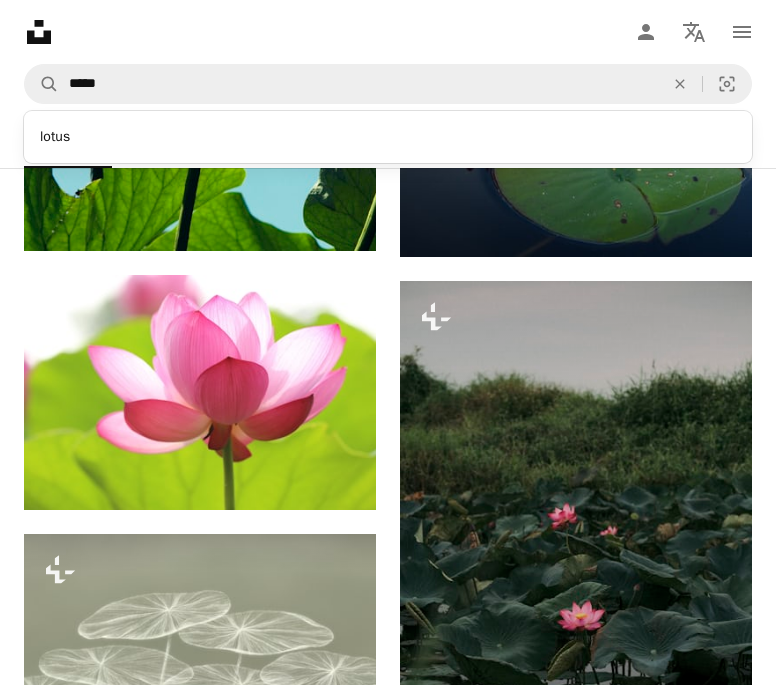 click on "Unsplash logo Unsplash Home A photo Pen Tool A compass A stack of folders Download Person Localization icon navigation menu" at bounding box center [388, 32] 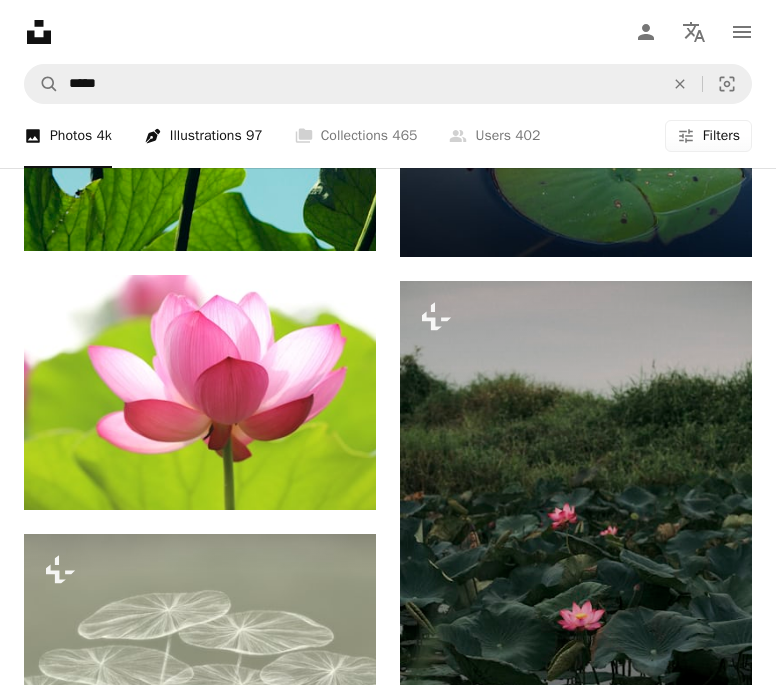 click on "Pen Tool Illustrations   97" at bounding box center [203, 136] 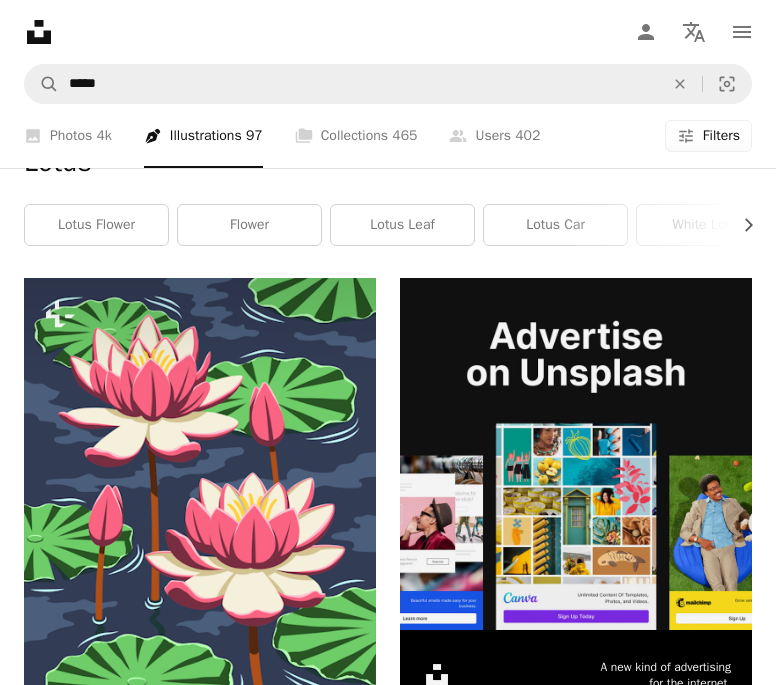 scroll, scrollTop: 0, scrollLeft: 0, axis: both 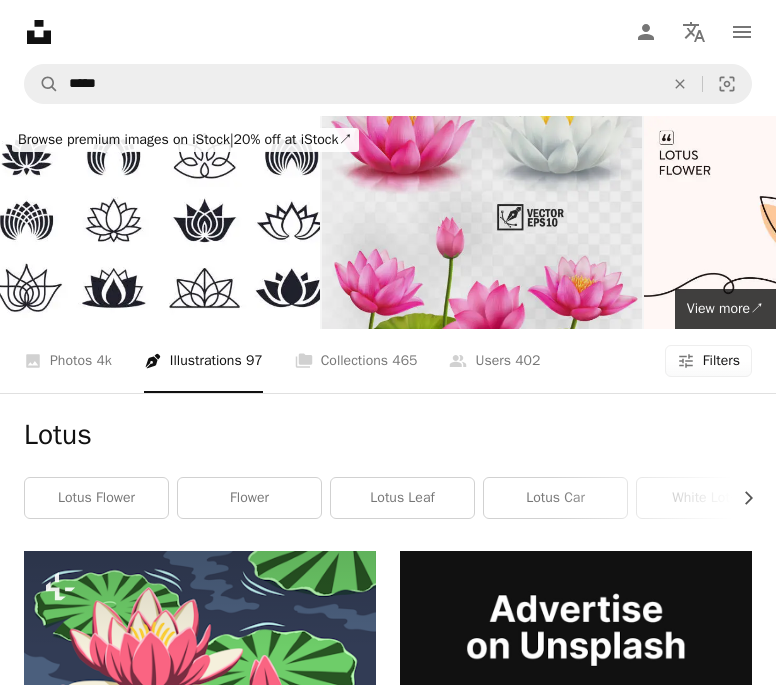 click at bounding box center [482, 222] 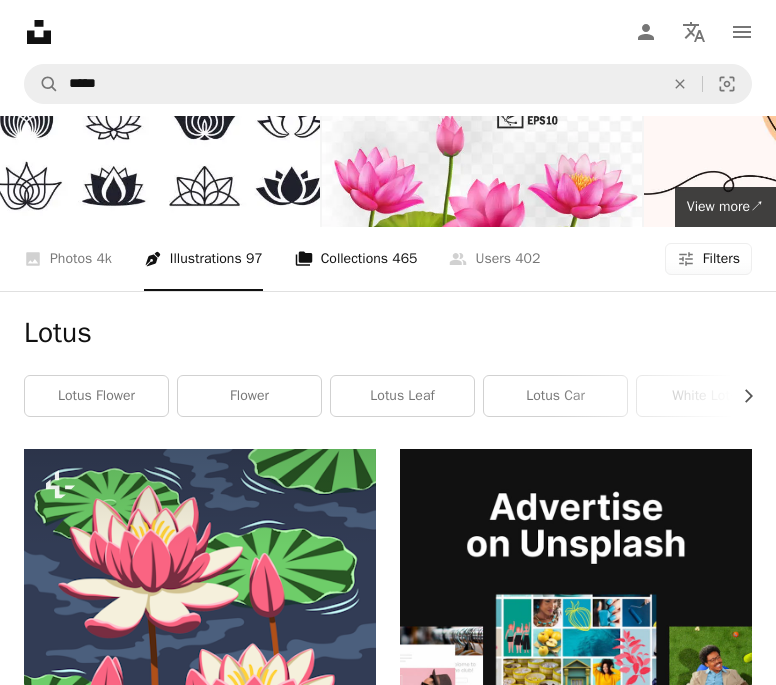 scroll, scrollTop: 100, scrollLeft: 0, axis: vertical 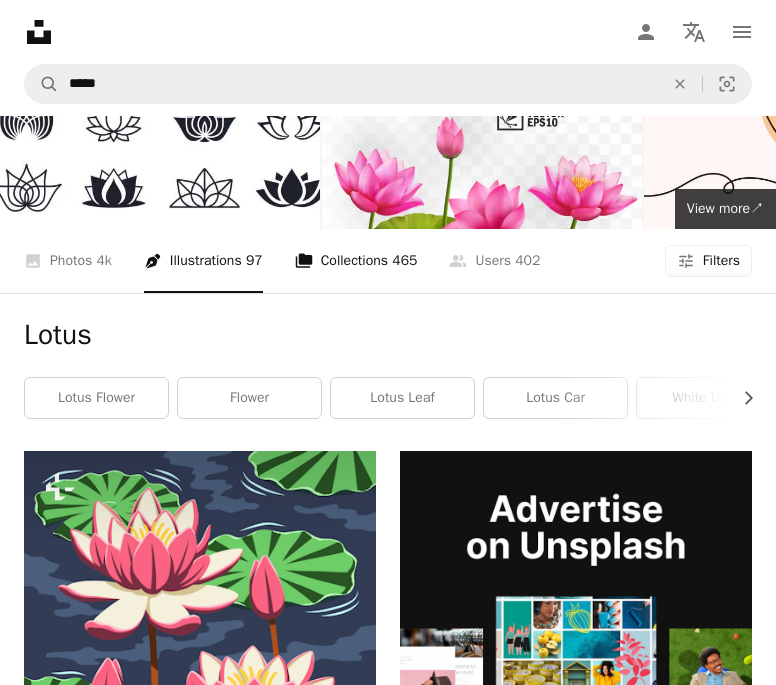 click on "465" at bounding box center (404, 261) 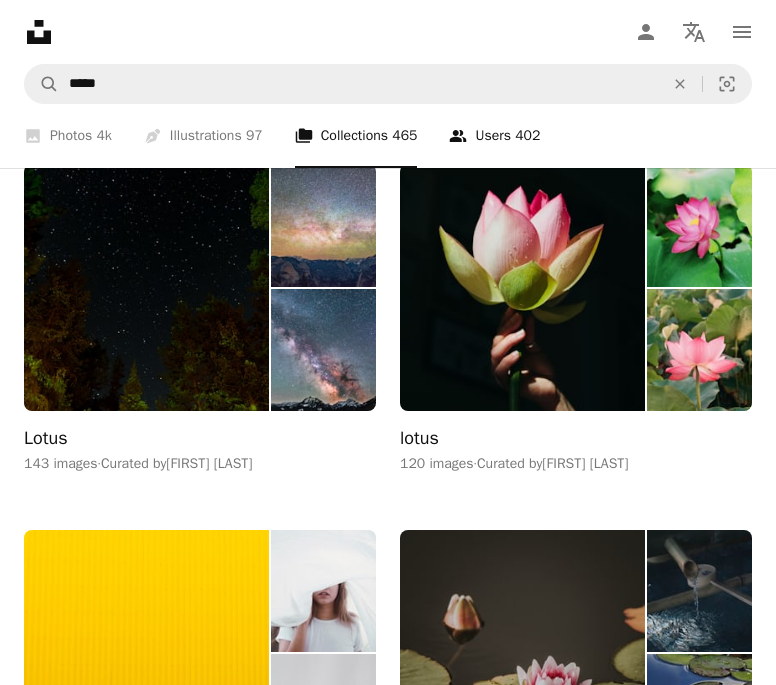 scroll, scrollTop: 400, scrollLeft: 0, axis: vertical 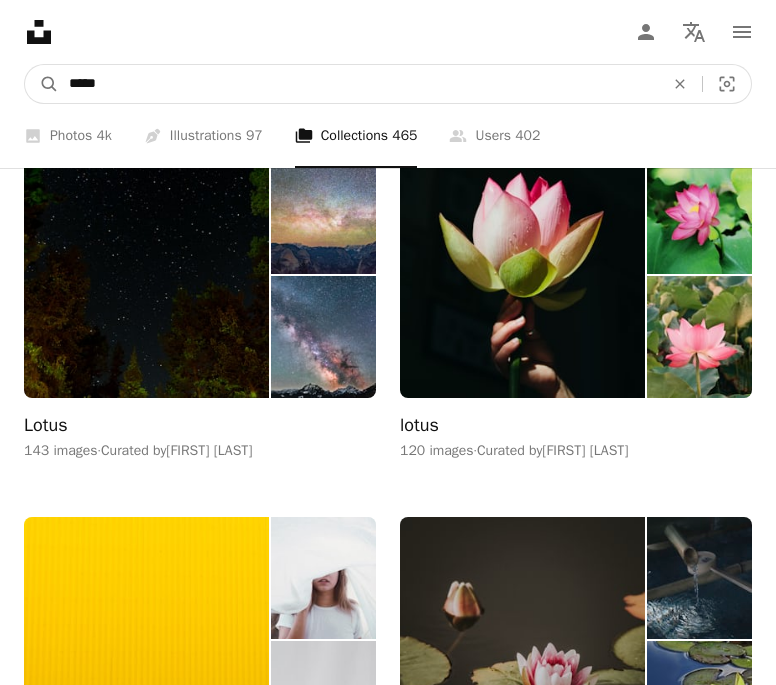drag, startPoint x: 124, startPoint y: 77, endPoint x: -102, endPoint y: 75, distance: 226.00885 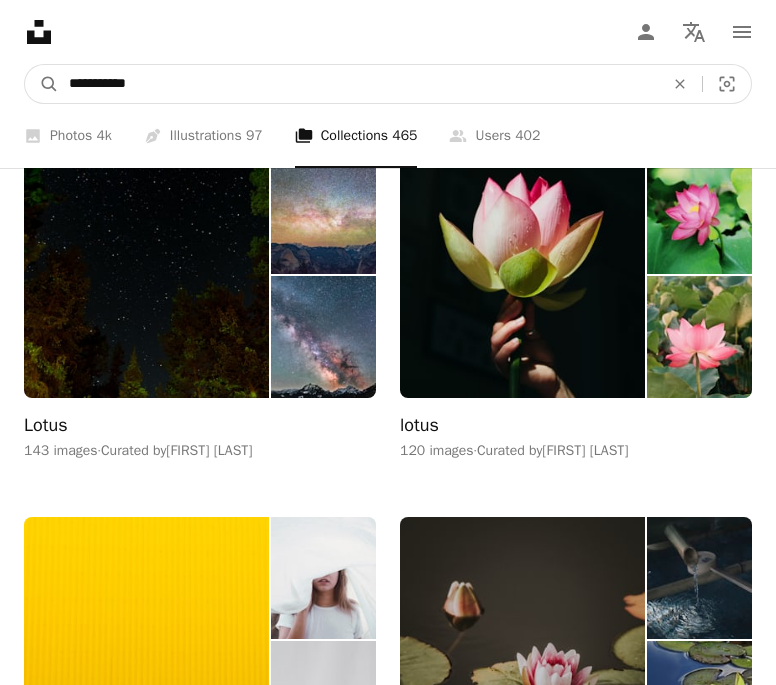 type on "**********" 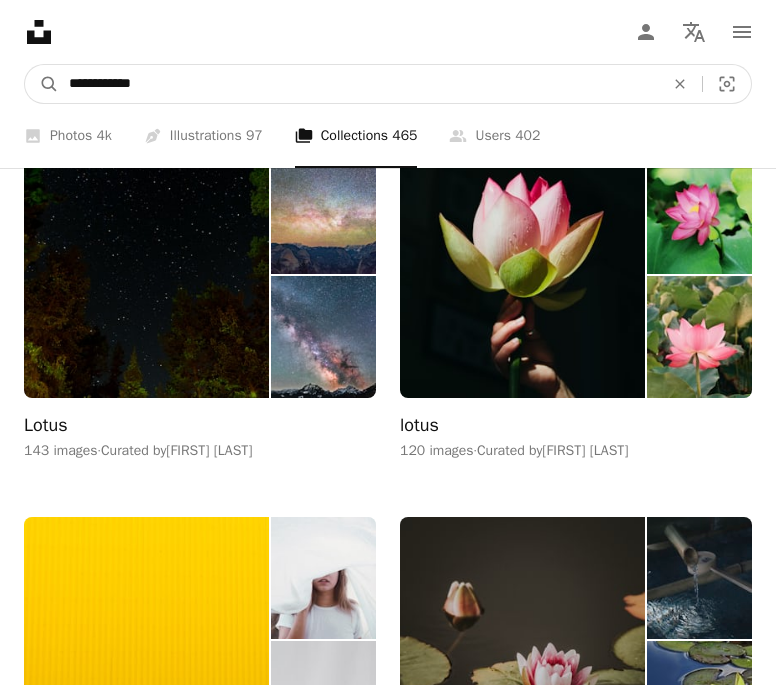 click on "A magnifying glass" at bounding box center [42, 84] 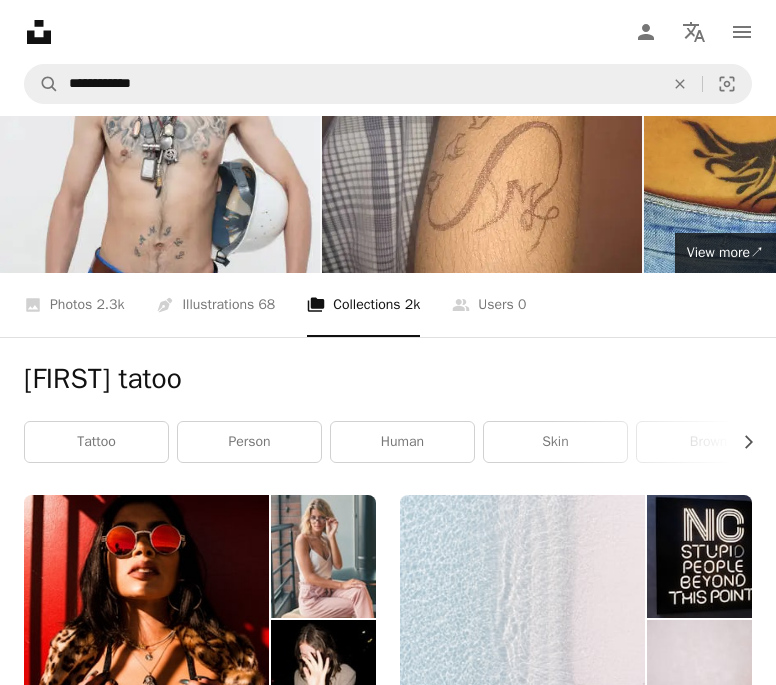 scroll, scrollTop: 0, scrollLeft: 0, axis: both 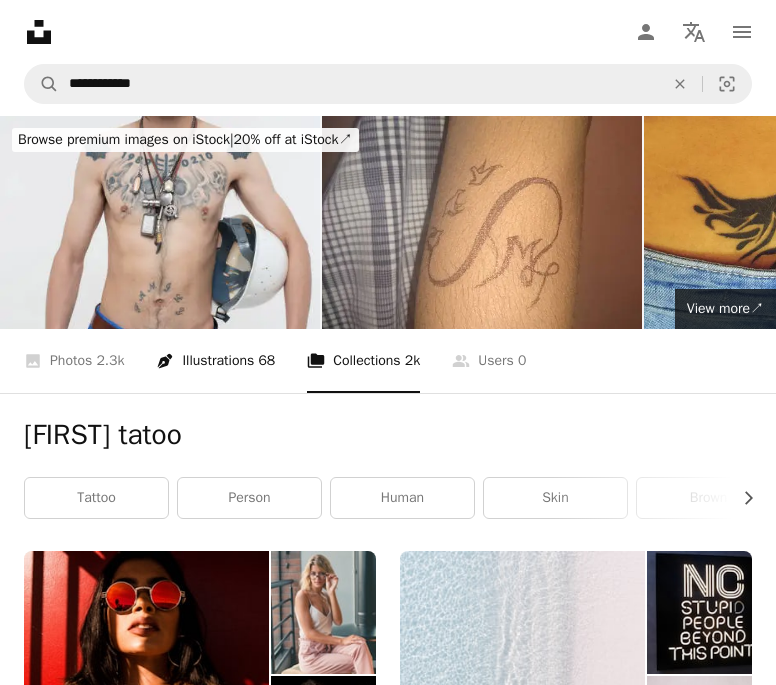 click on "Pen Tool Illustrations   68" at bounding box center (215, 361) 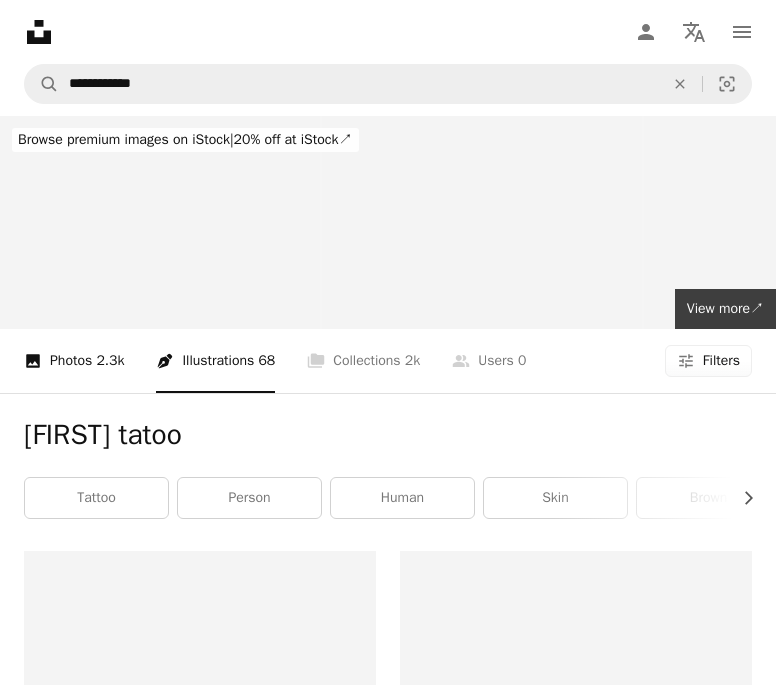 click on "2.3k" at bounding box center [110, 361] 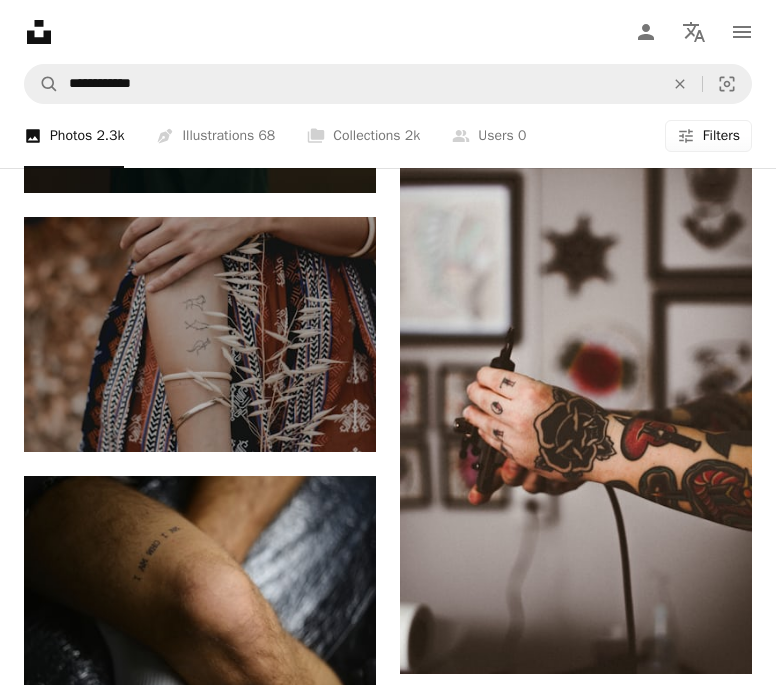 scroll, scrollTop: 2500, scrollLeft: 0, axis: vertical 